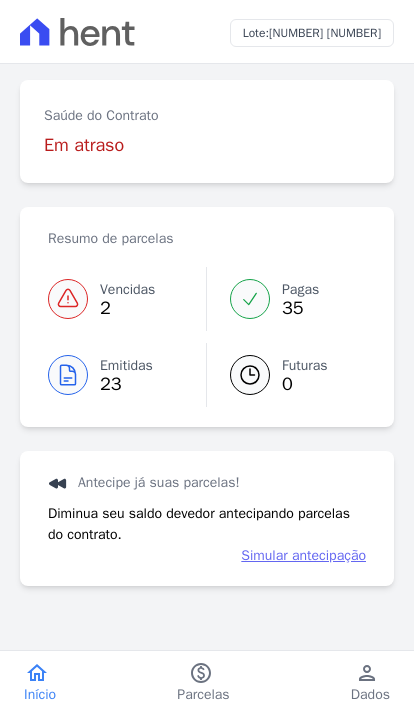 scroll, scrollTop: 0, scrollLeft: 0, axis: both 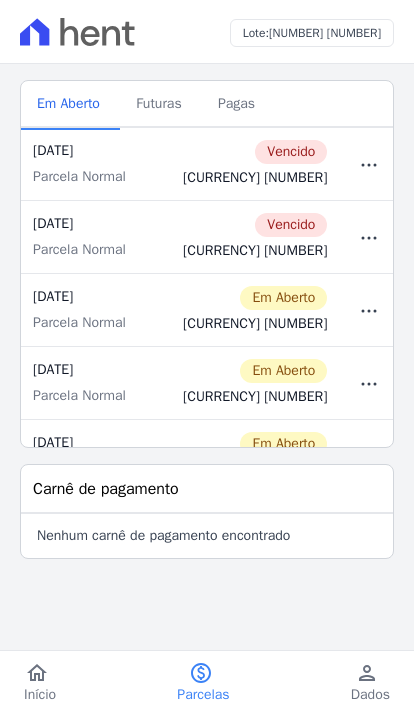 click 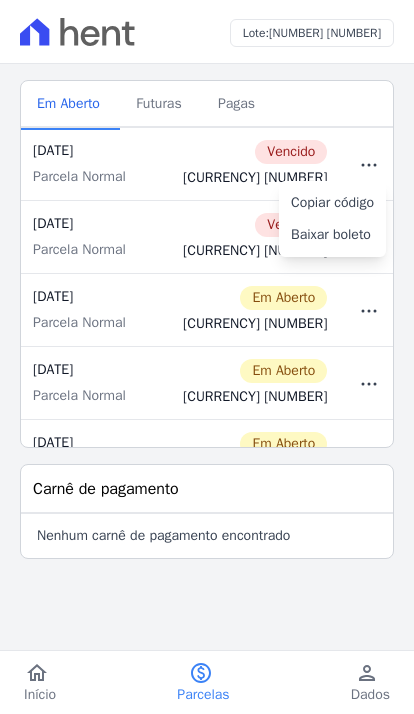 click on "Baixar boleto" at bounding box center (331, 235) 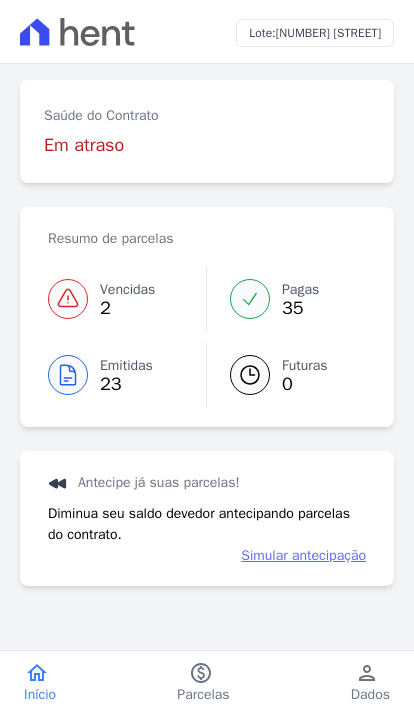 scroll, scrollTop: 0, scrollLeft: 0, axis: both 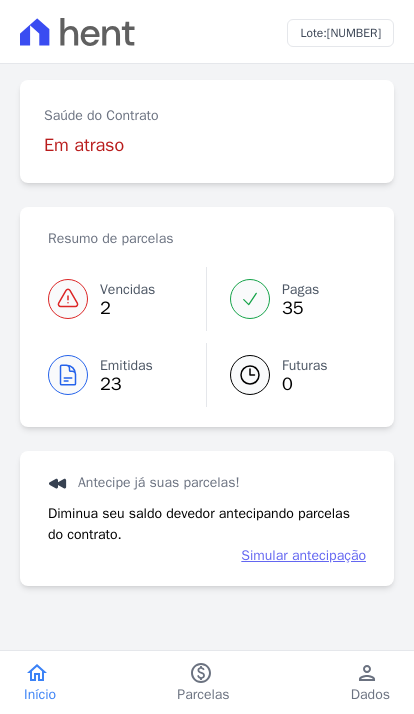 click on "Vencidas" at bounding box center (127, 289) 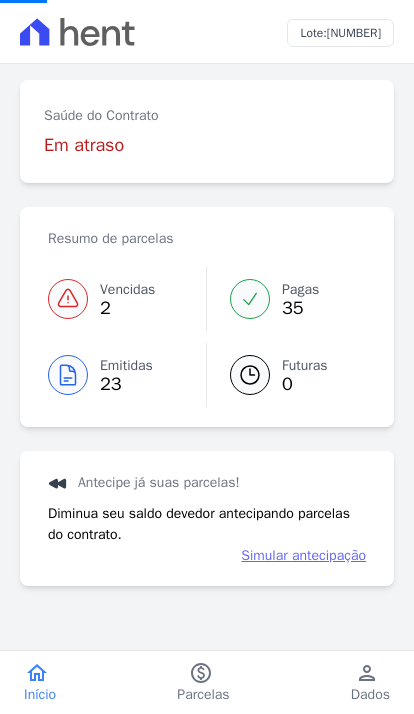 click on "2" at bounding box center [127, 308] 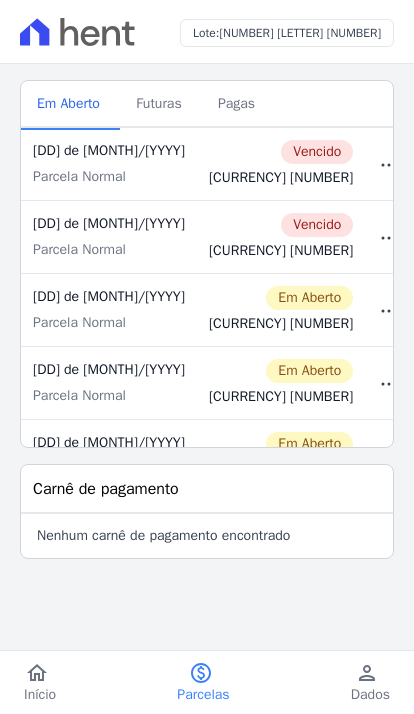 scroll, scrollTop: 0, scrollLeft: 0, axis: both 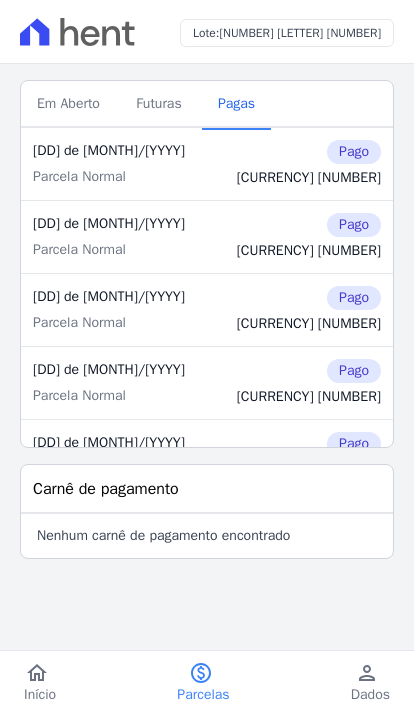 click on "Futuras" at bounding box center [159, 103] 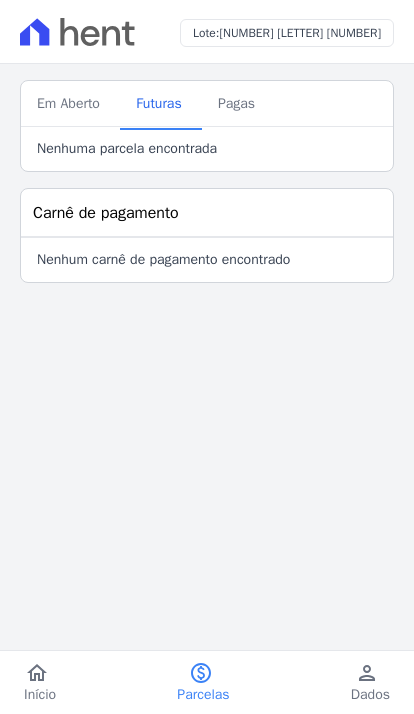 click on "Em Aberto" at bounding box center (68, 103) 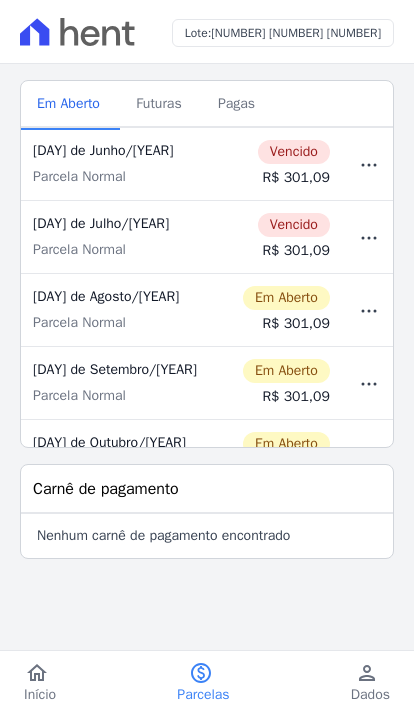 scroll, scrollTop: 0, scrollLeft: 0, axis: both 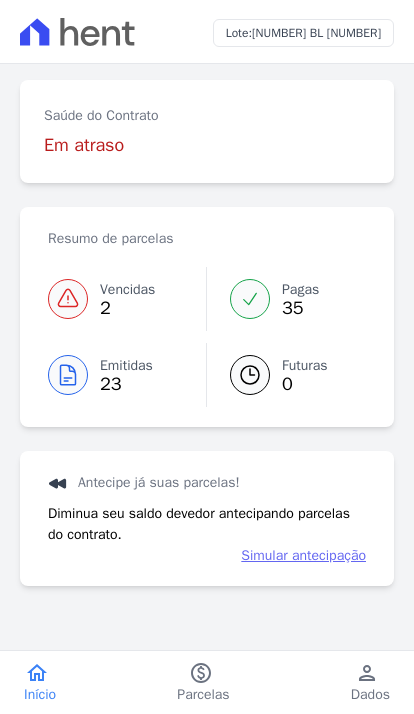 click 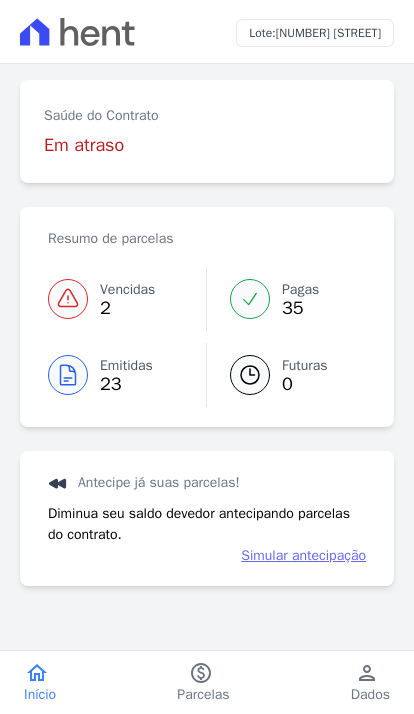 scroll, scrollTop: 0, scrollLeft: 0, axis: both 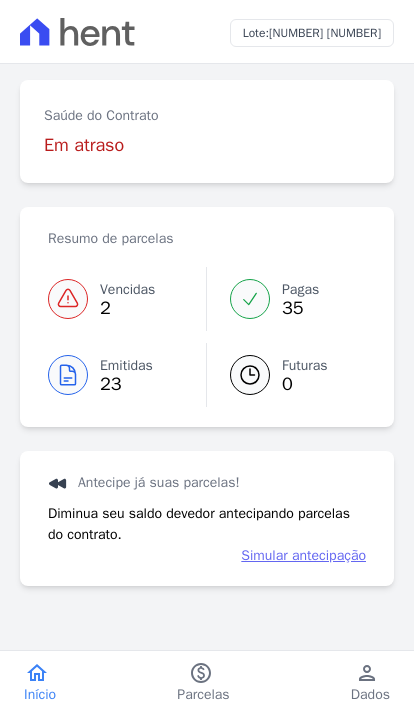 click on "Simular antecipação" at bounding box center [303, 555] 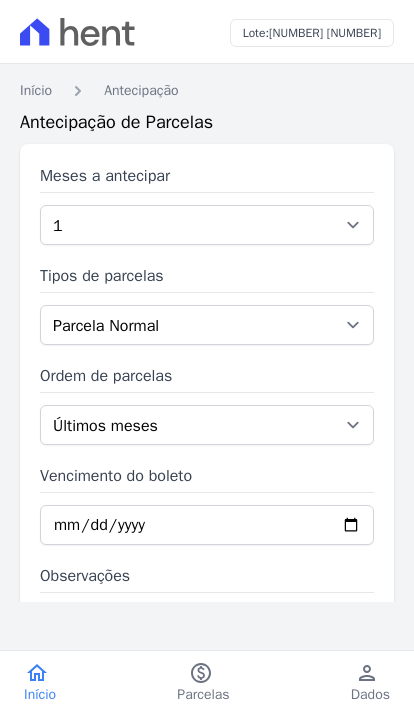 click on "Parcela Normal" at bounding box center [207, 325] 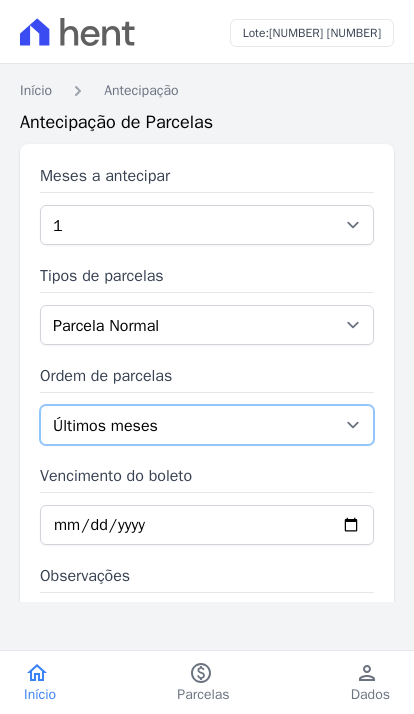 click on "Últimos meses
Primeiros meses" at bounding box center (207, 425) 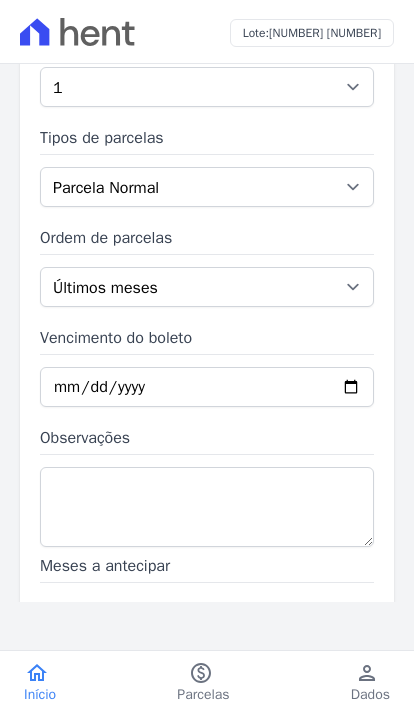 scroll, scrollTop: 166, scrollLeft: 0, axis: vertical 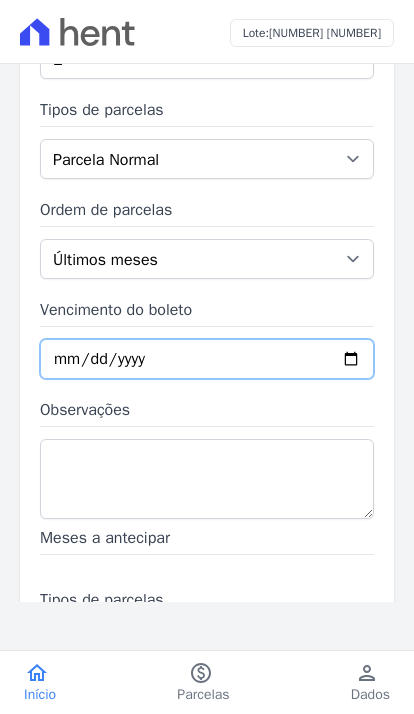 click on "Vencimento do boleto" at bounding box center (207, 359) 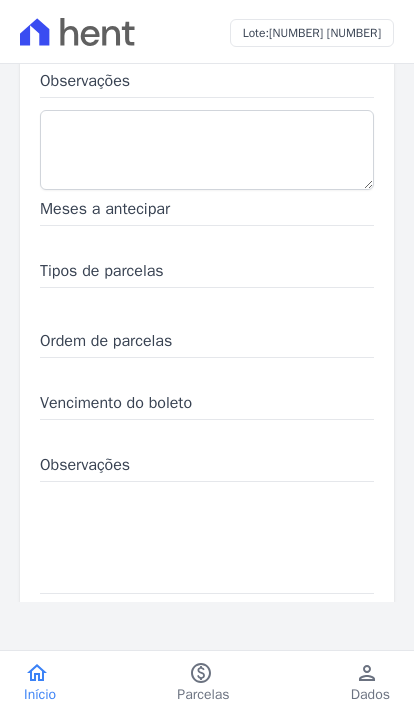 scroll, scrollTop: 493, scrollLeft: 0, axis: vertical 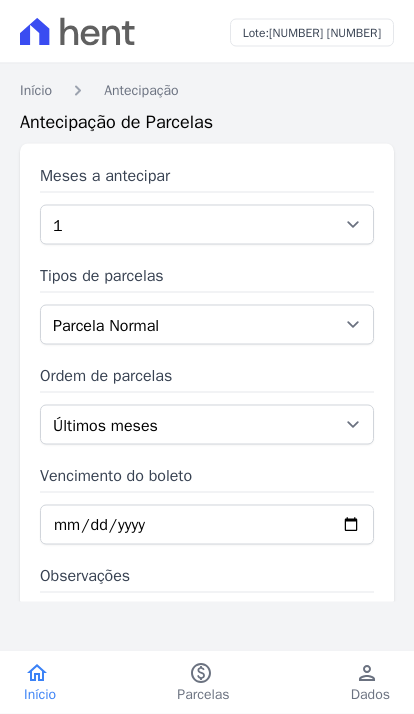 click on "home" at bounding box center (37, 673) 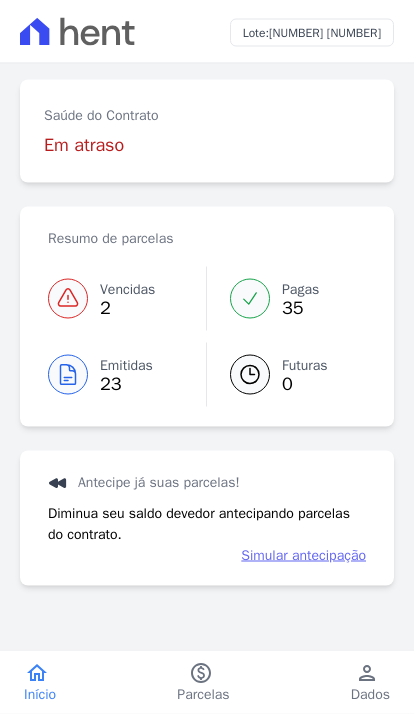 scroll, scrollTop: 0, scrollLeft: 0, axis: both 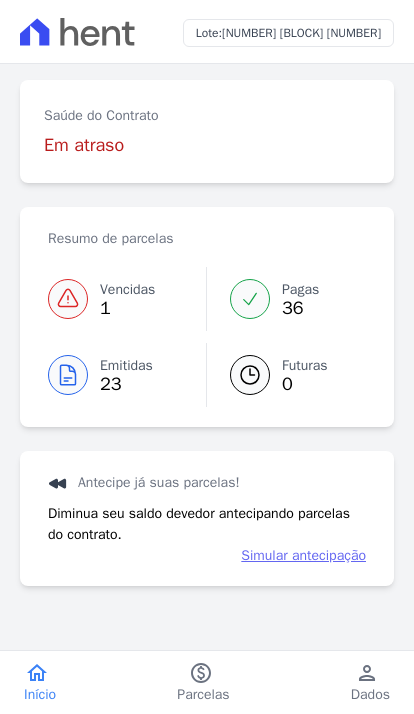 click at bounding box center (68, 299) 